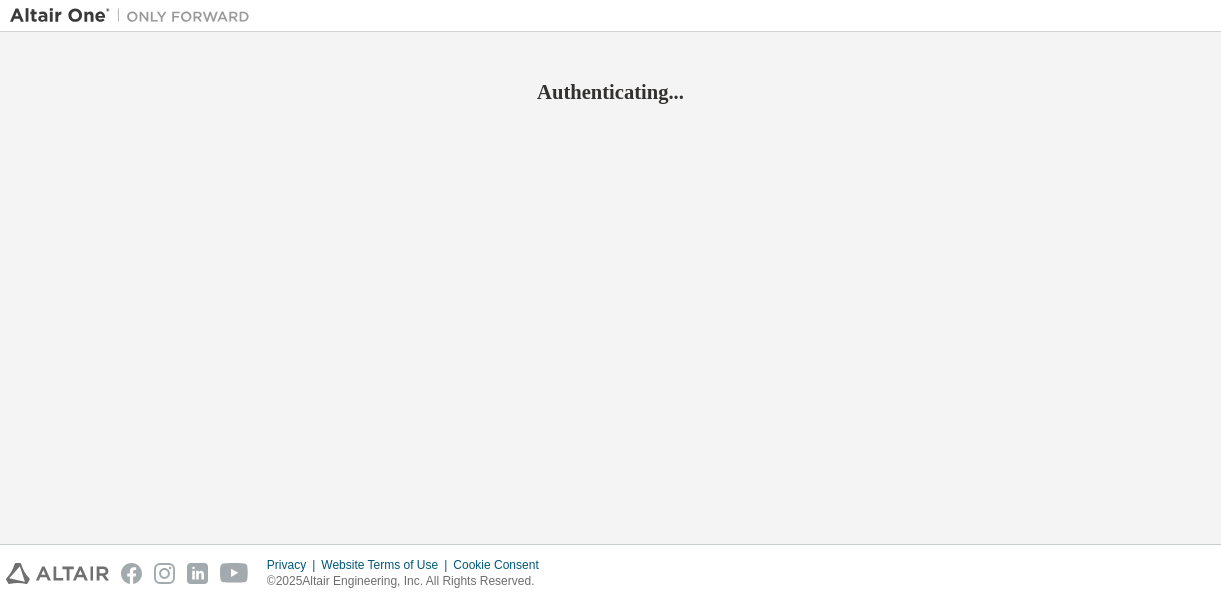 scroll, scrollTop: 0, scrollLeft: 0, axis: both 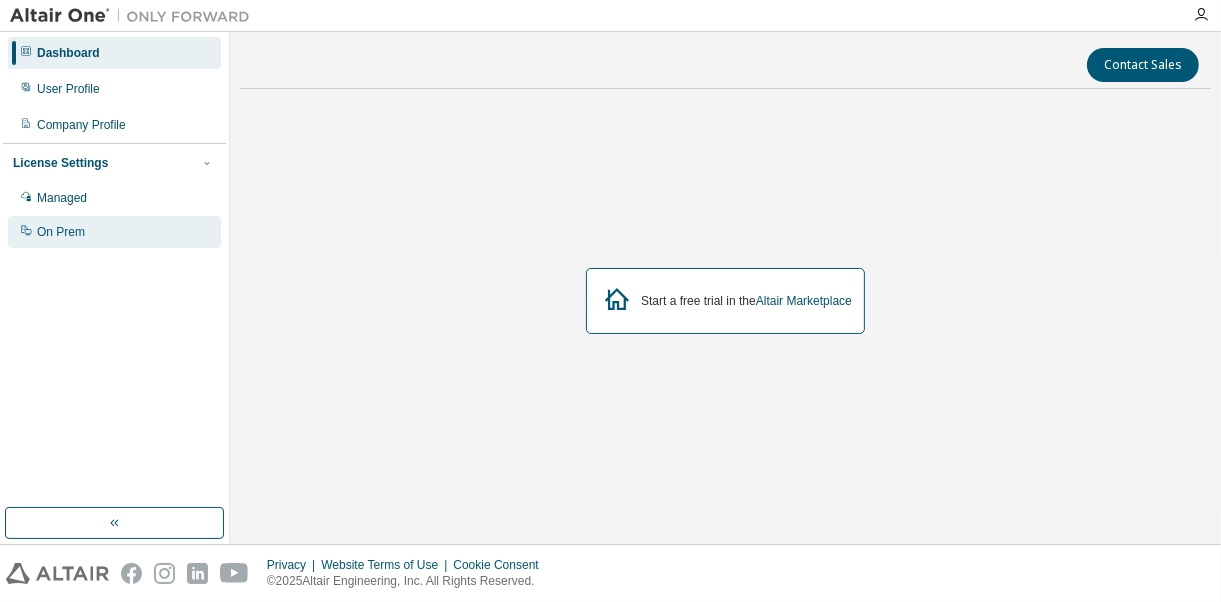 click on "On Prem" at bounding box center [61, 232] 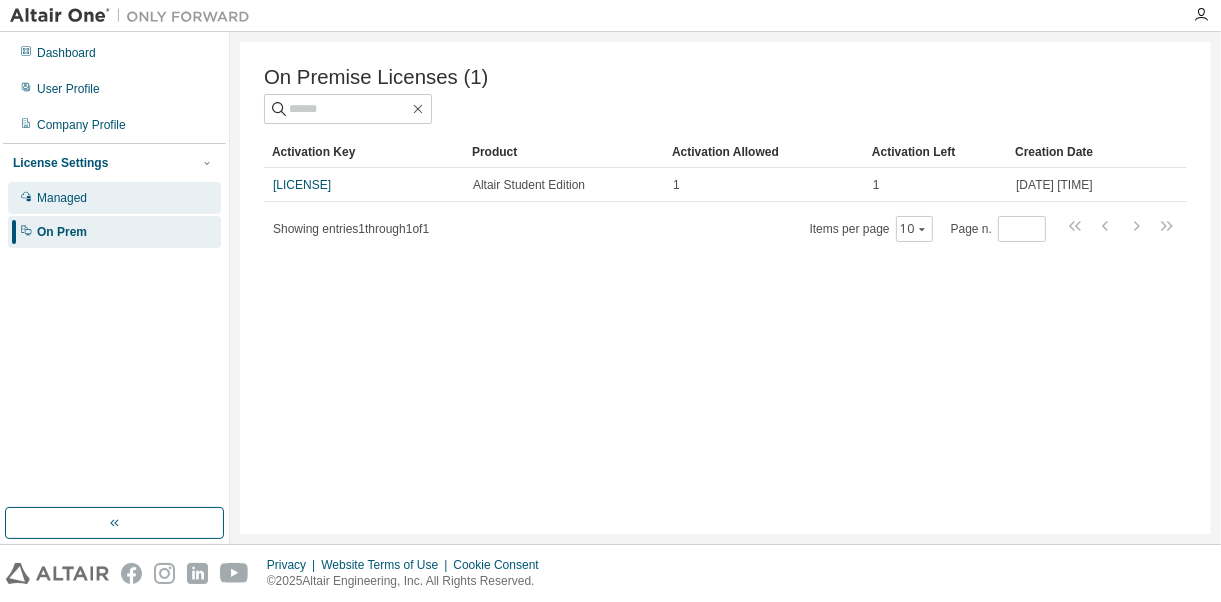 click on "Managed" at bounding box center (62, 198) 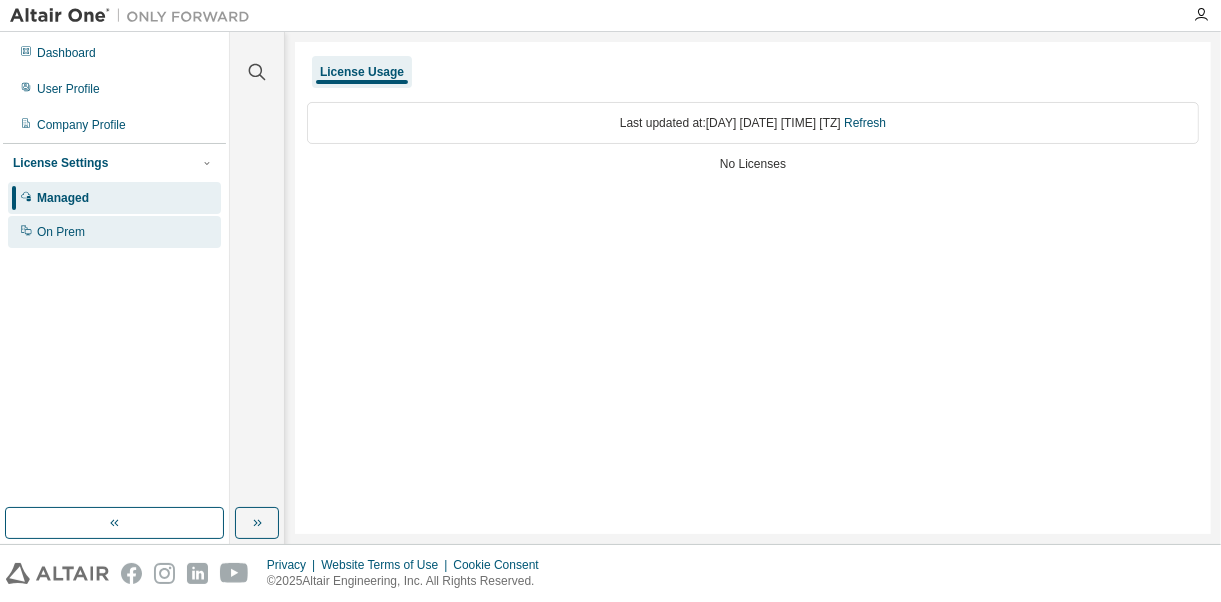 click on "On Prem" at bounding box center [61, 232] 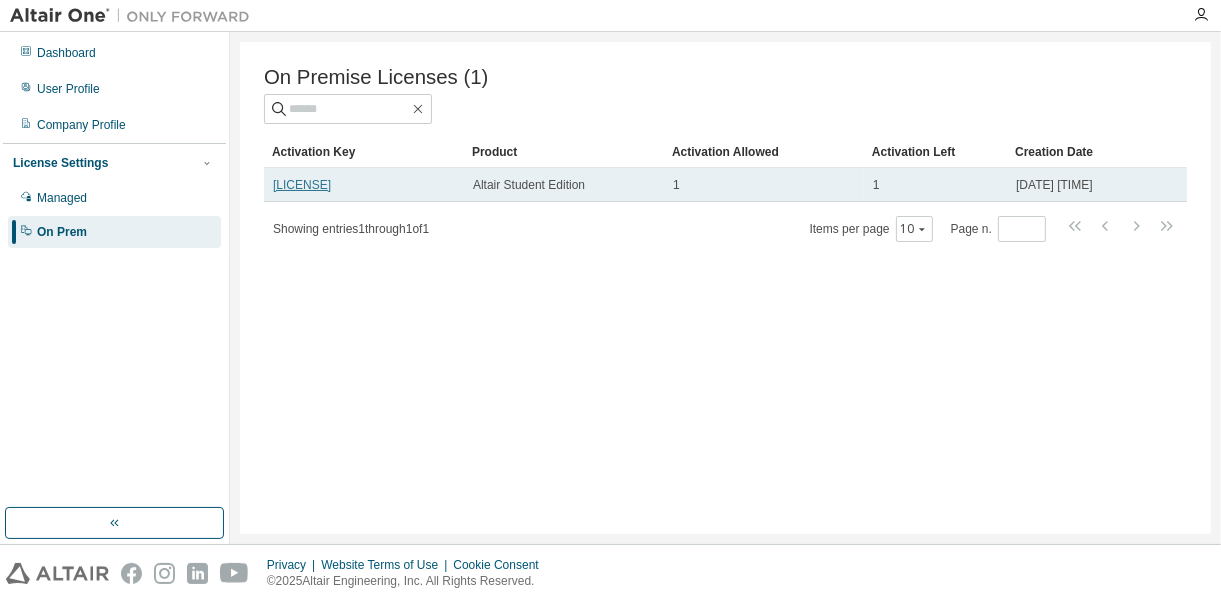 click on "LZU72-D0828-B4U8O-2EOSO" at bounding box center (302, 185) 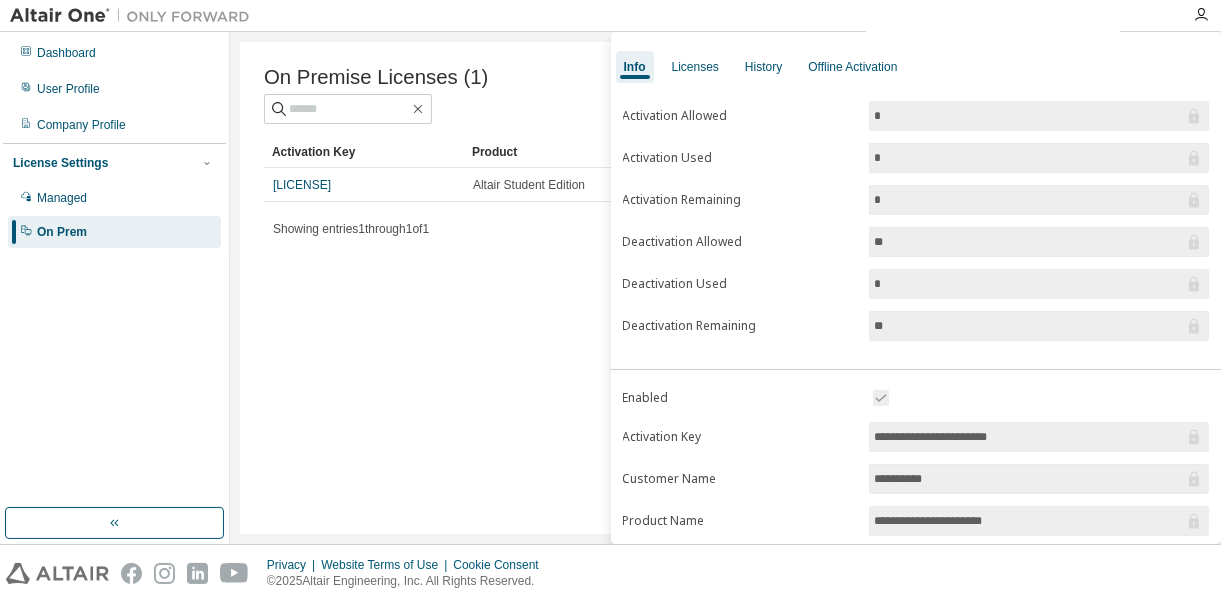 scroll, scrollTop: 15, scrollLeft: 0, axis: vertical 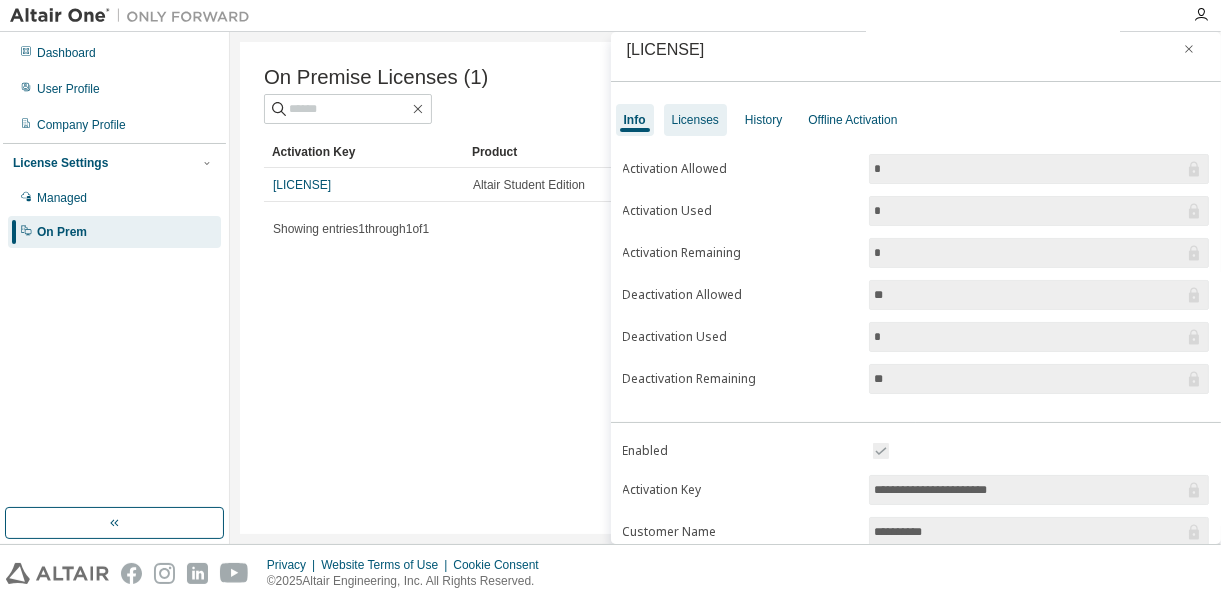 click on "Licenses" at bounding box center [695, 120] 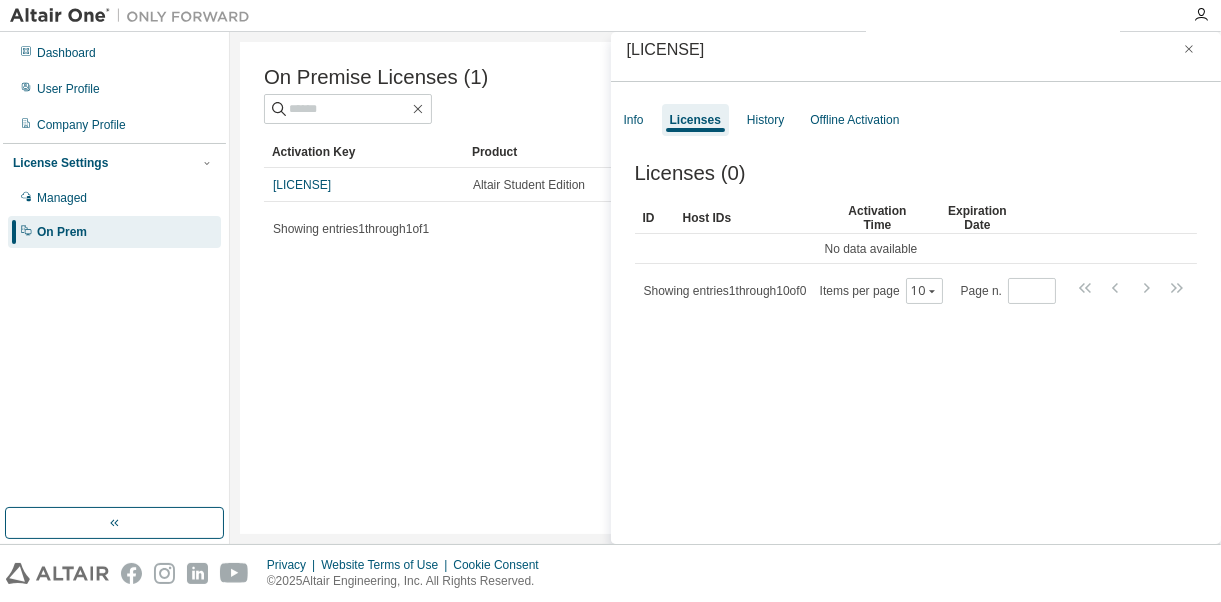 scroll, scrollTop: 30, scrollLeft: 0, axis: vertical 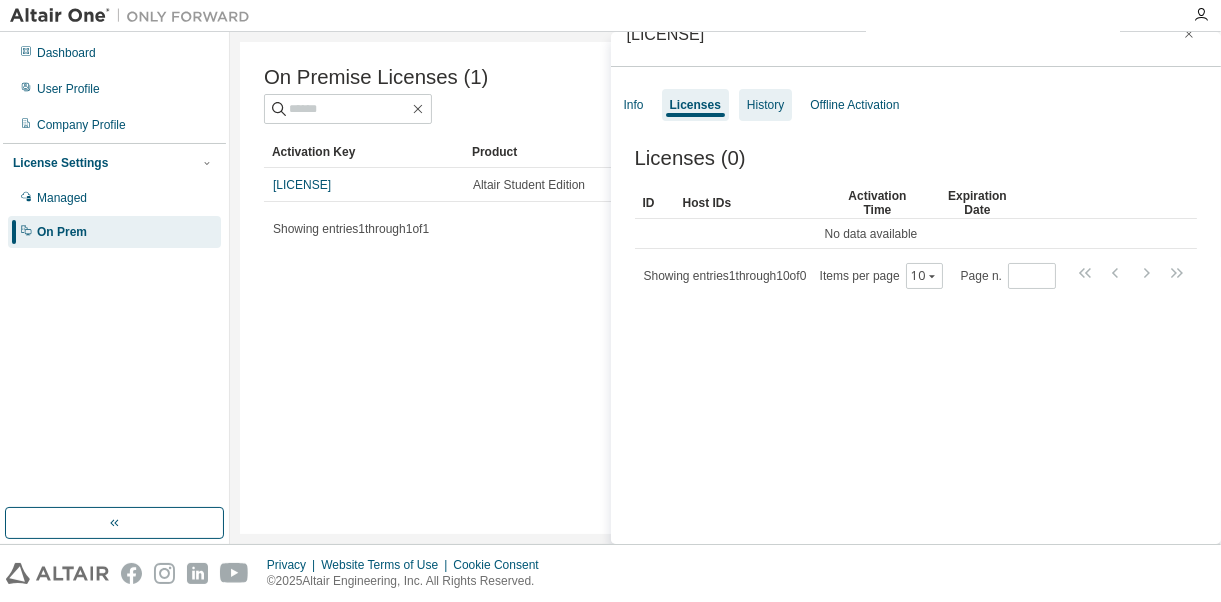 click on "History" at bounding box center [765, 105] 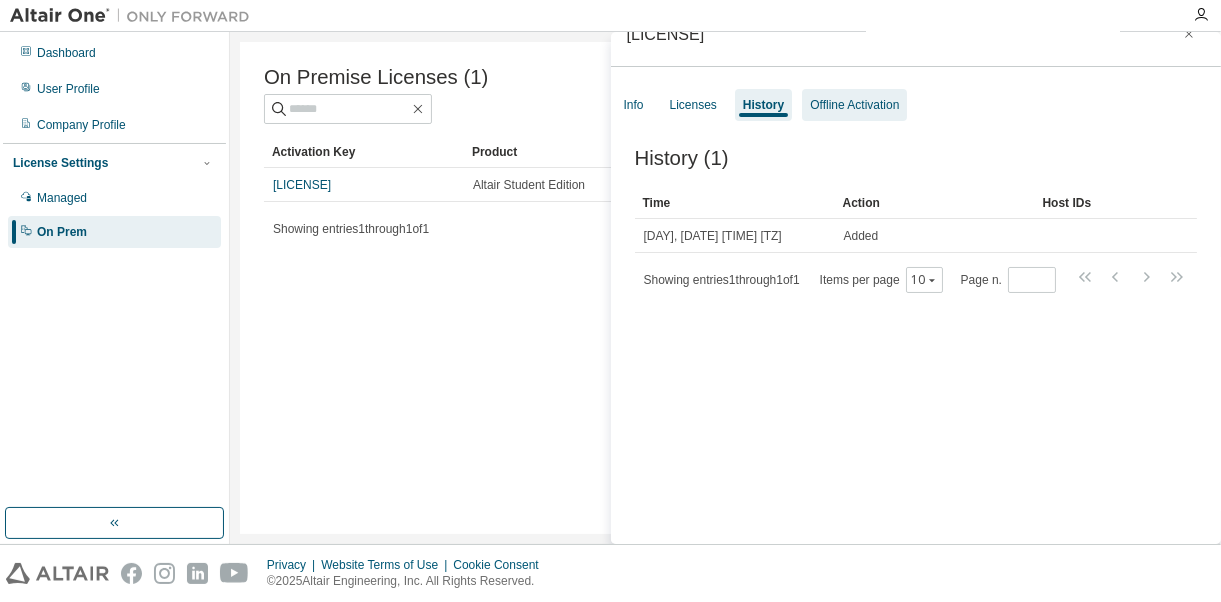click on "Offline Activation" at bounding box center [854, 105] 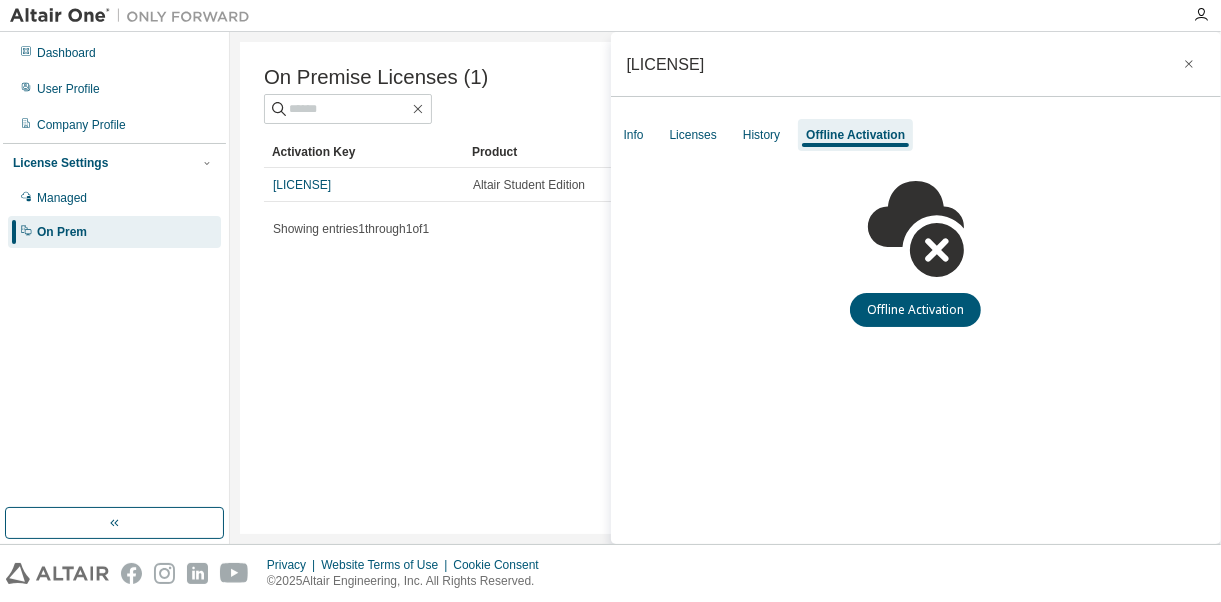 scroll, scrollTop: 0, scrollLeft: 0, axis: both 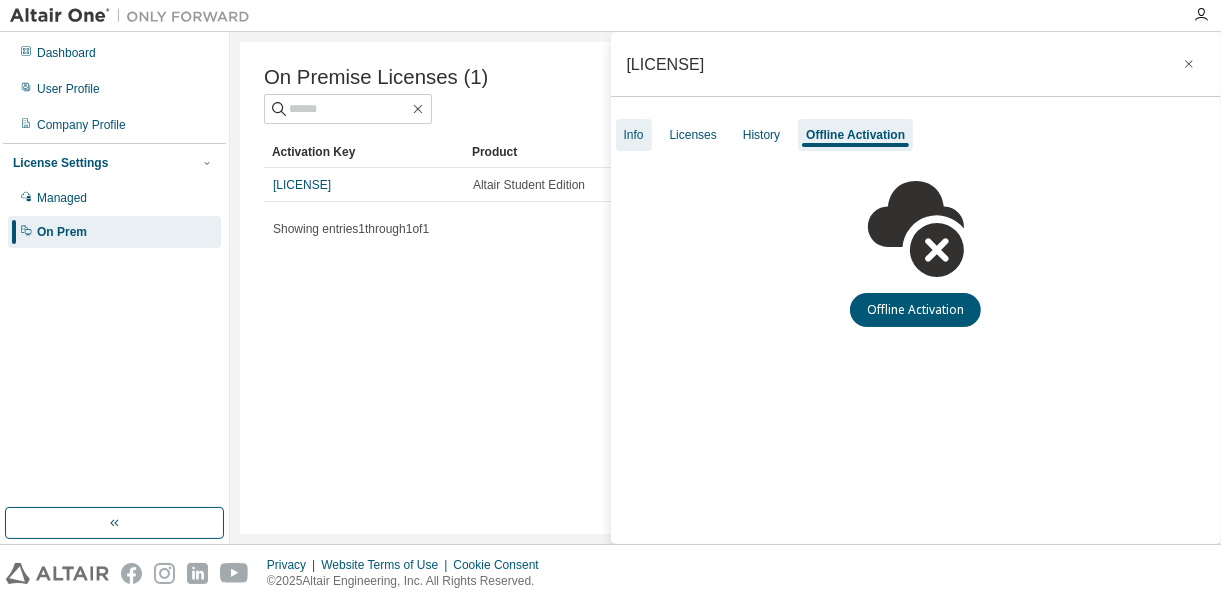 click on "Info" at bounding box center (634, 135) 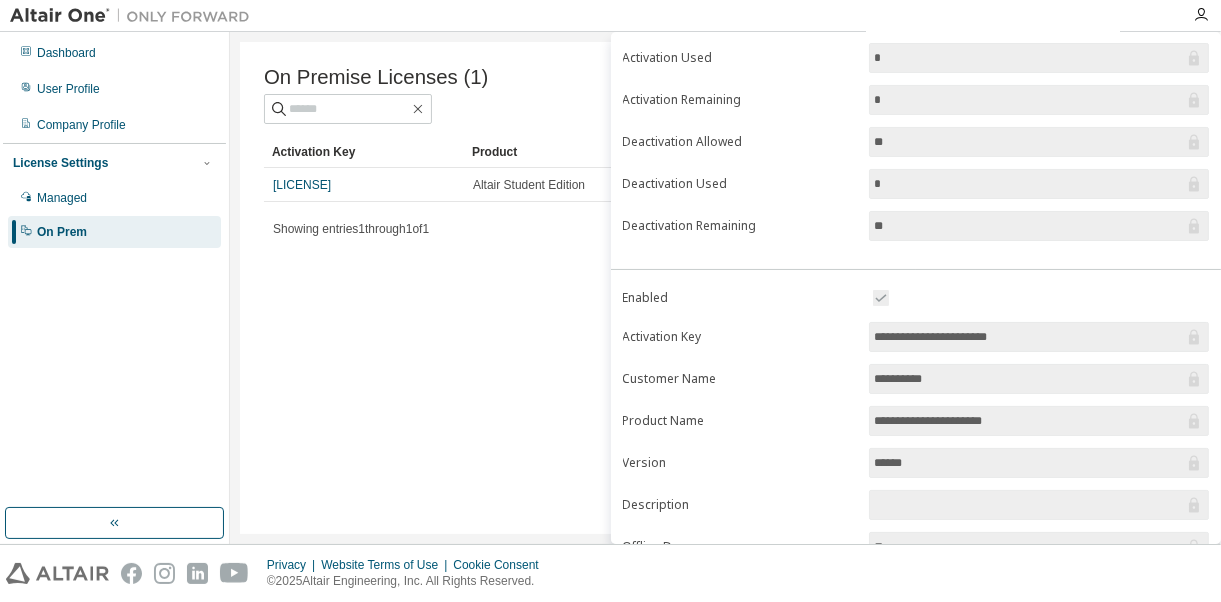 scroll, scrollTop: 315, scrollLeft: 0, axis: vertical 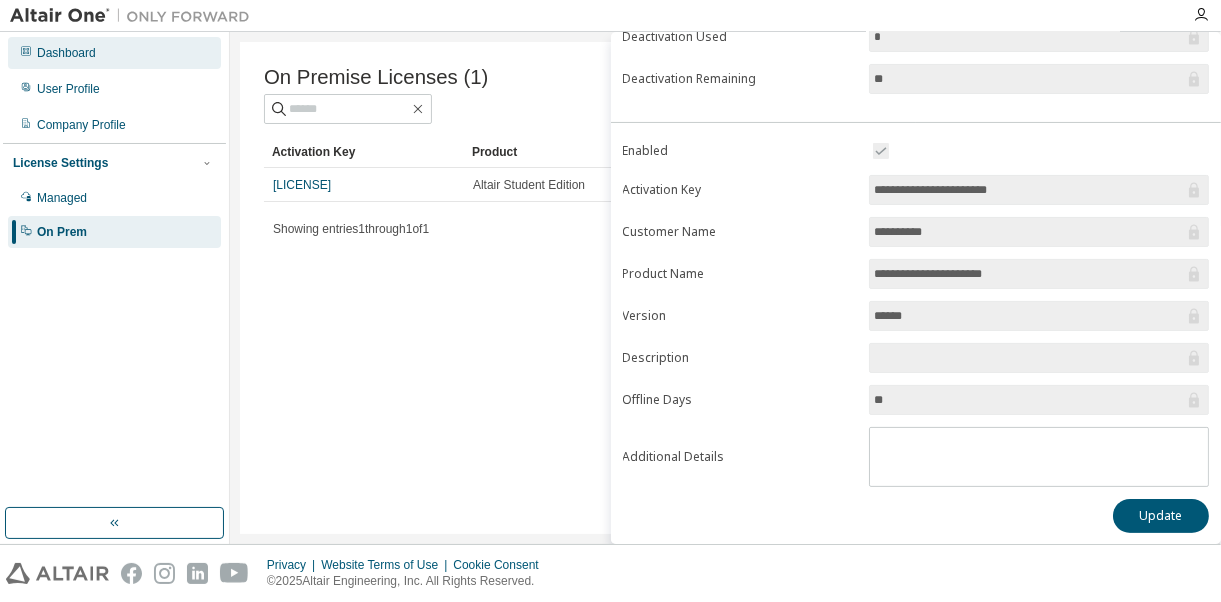 click on "Dashboard" at bounding box center (66, 53) 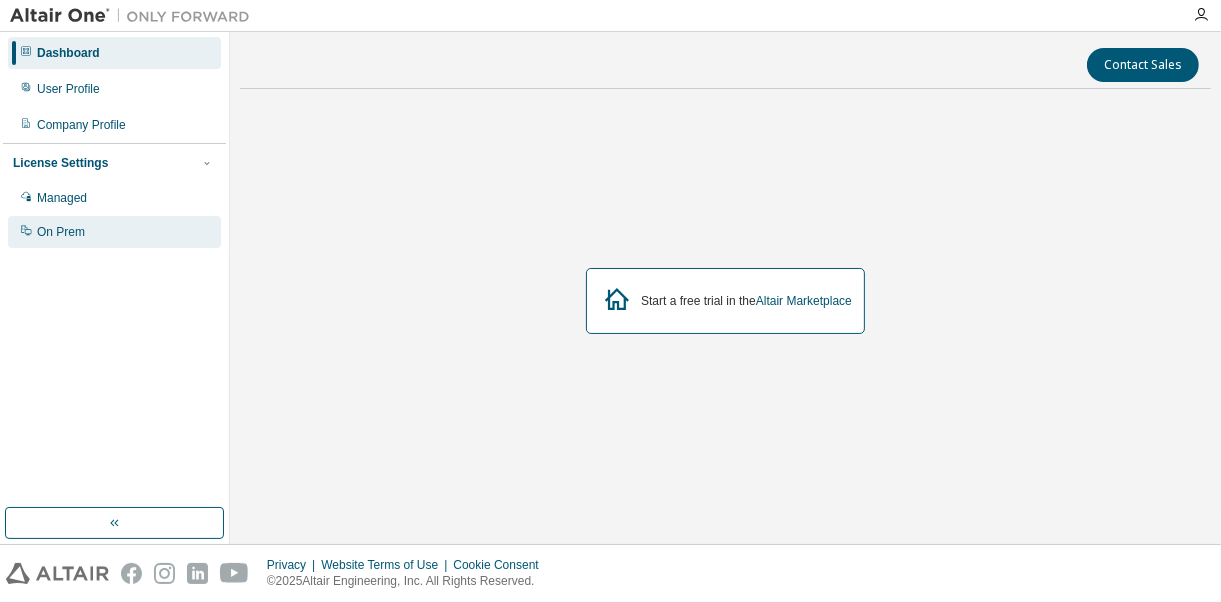 click on "On Prem" at bounding box center (61, 232) 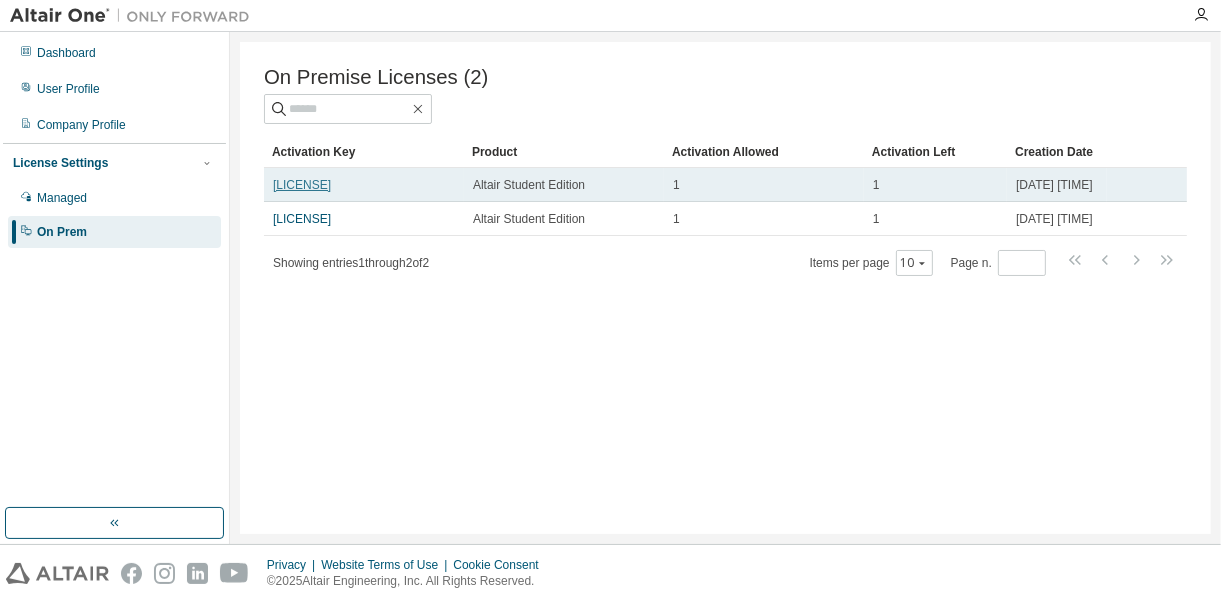 click on "L7O5I-94CMC-6P3OI-PGUMT" at bounding box center [302, 185] 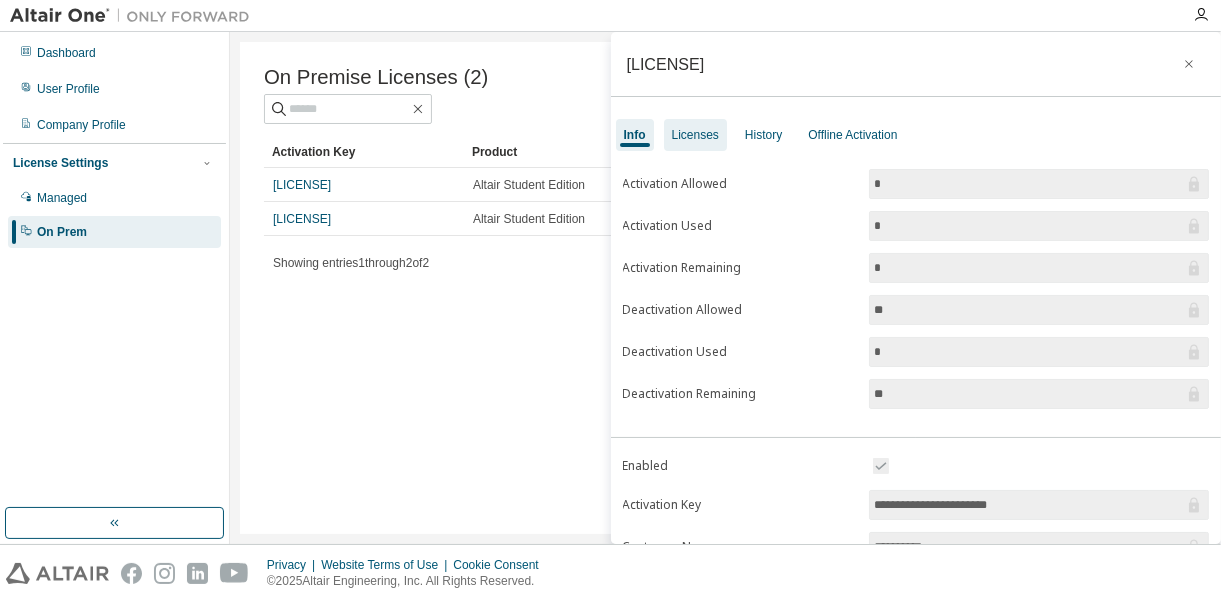 click on "Licenses" at bounding box center [695, 135] 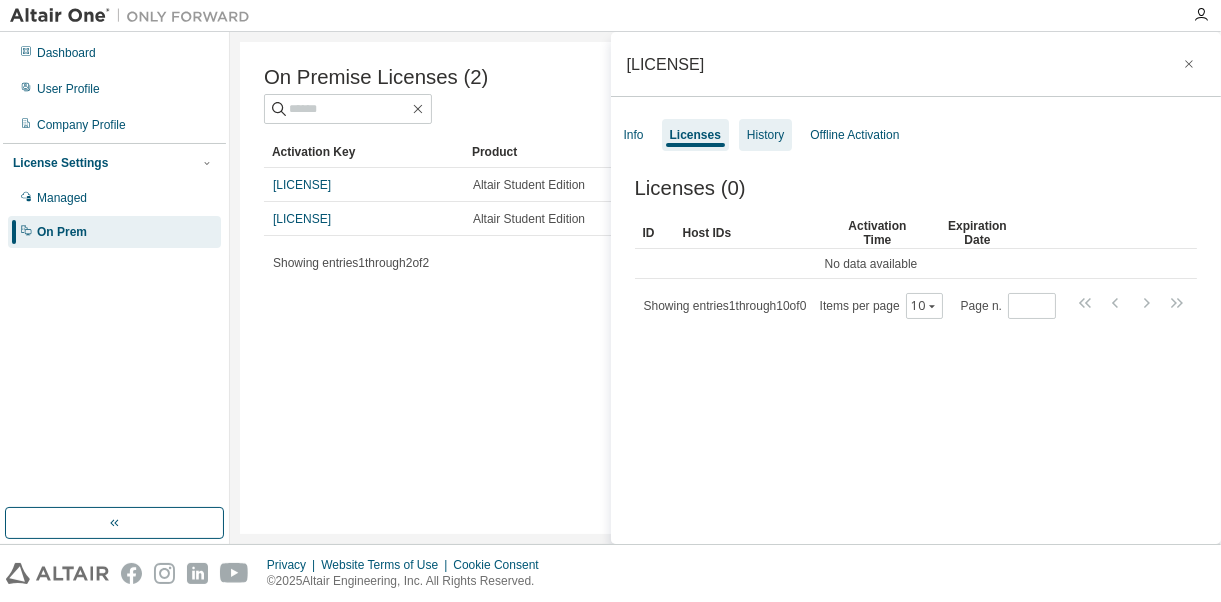click on "History" at bounding box center [765, 135] 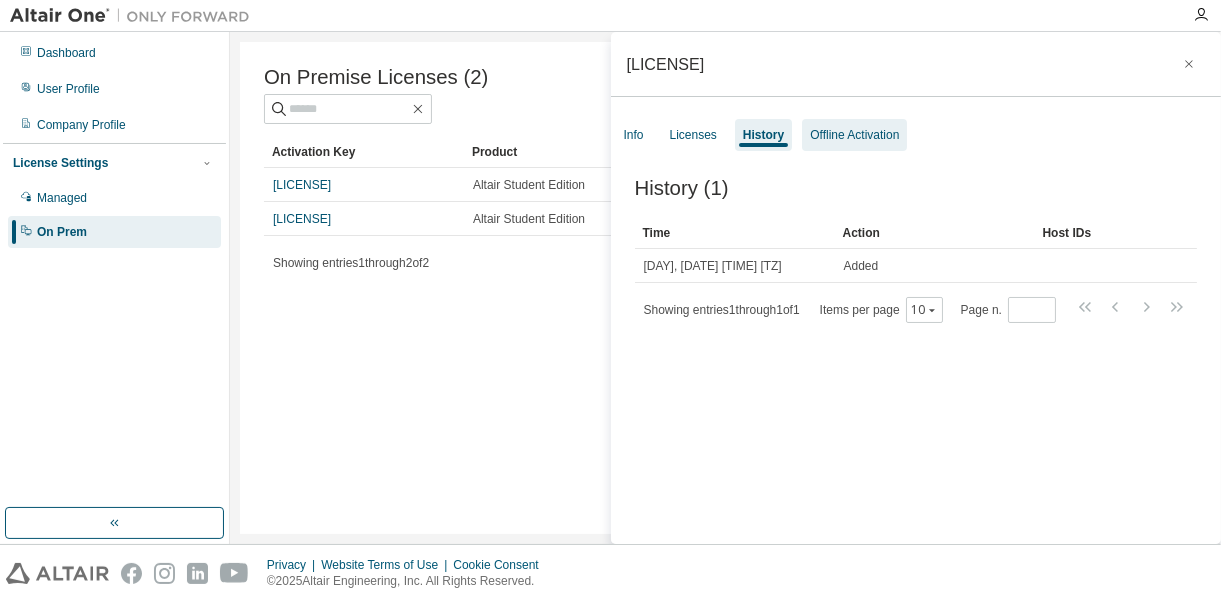 click on "Offline Activation" at bounding box center (854, 135) 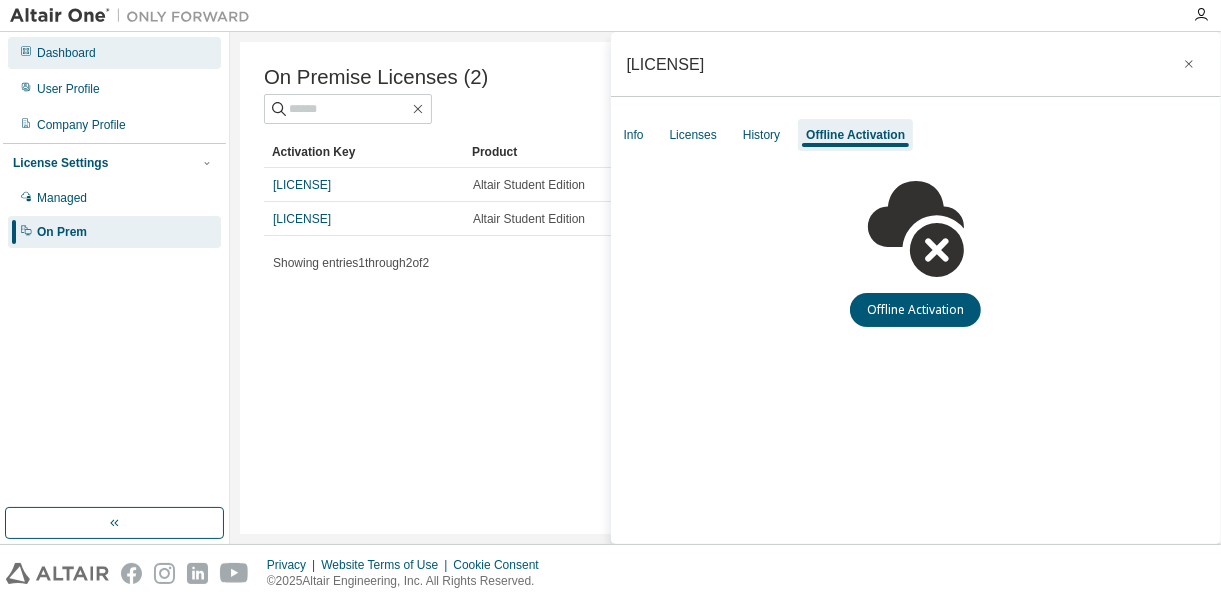 click on "Dashboard" at bounding box center (66, 53) 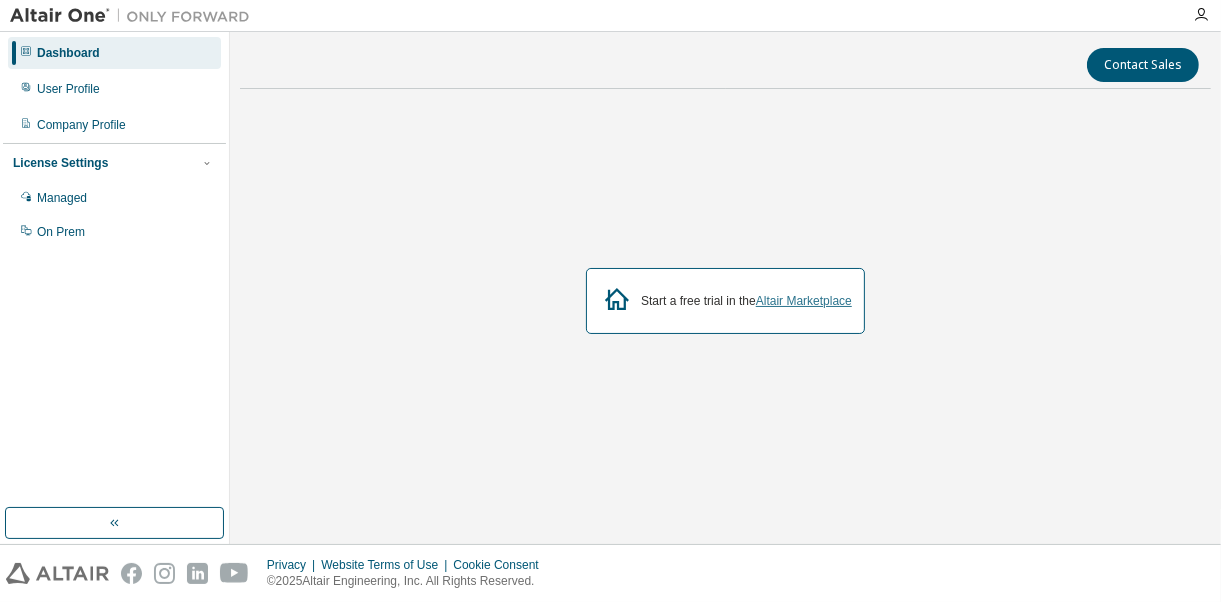 click on "Altair Marketplace" at bounding box center (804, 301) 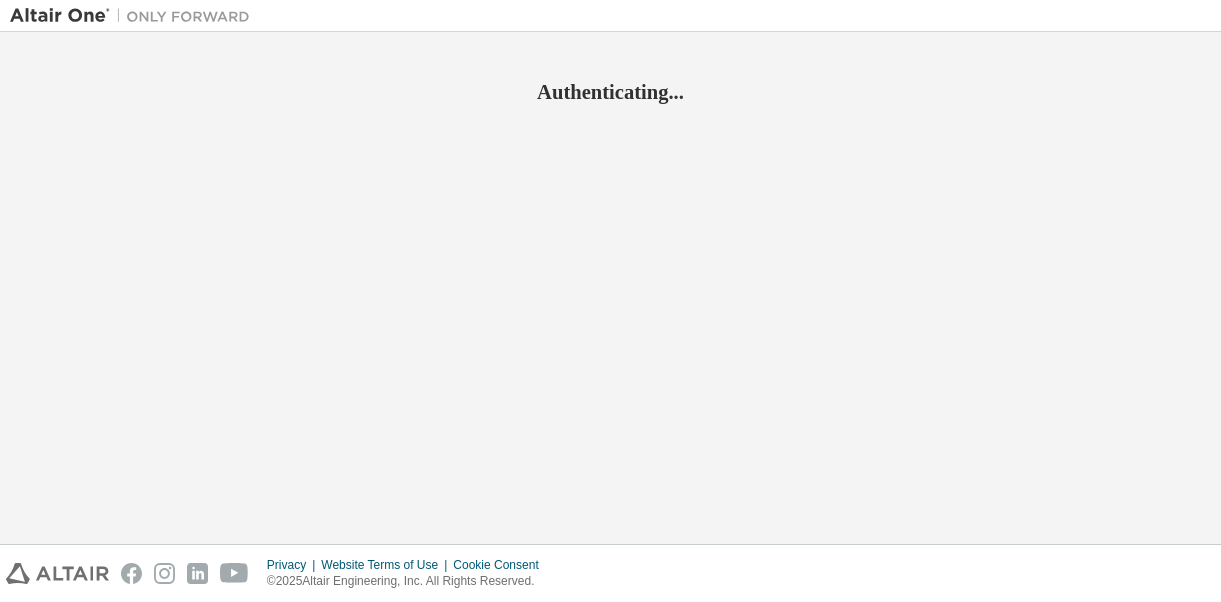 scroll, scrollTop: 0, scrollLeft: 0, axis: both 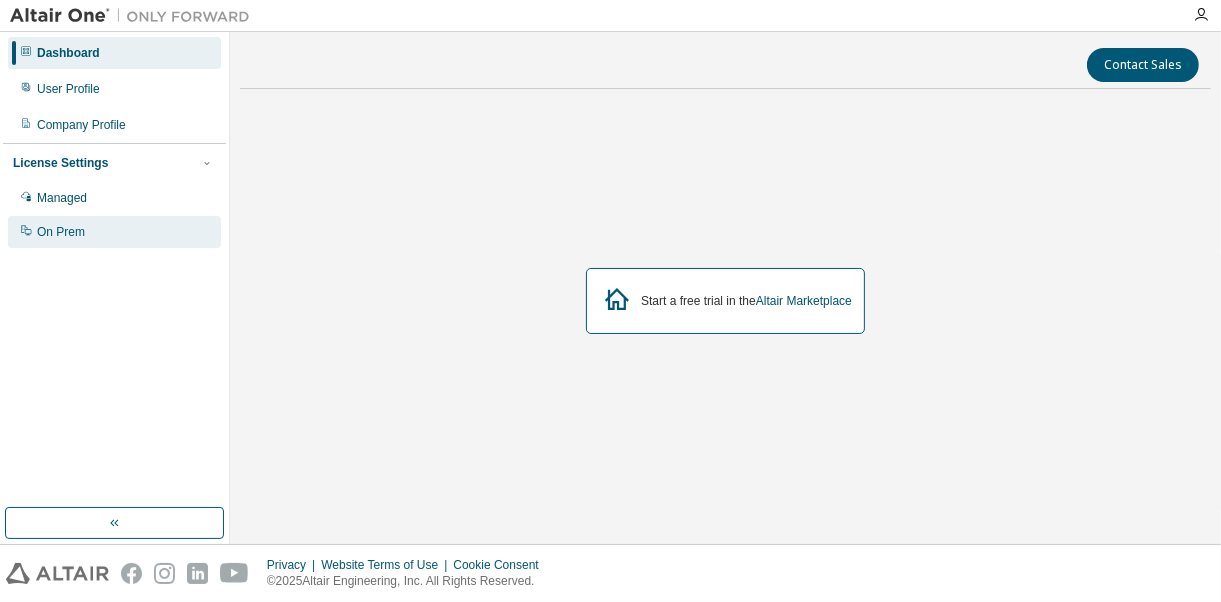 click on "On Prem" at bounding box center [114, 232] 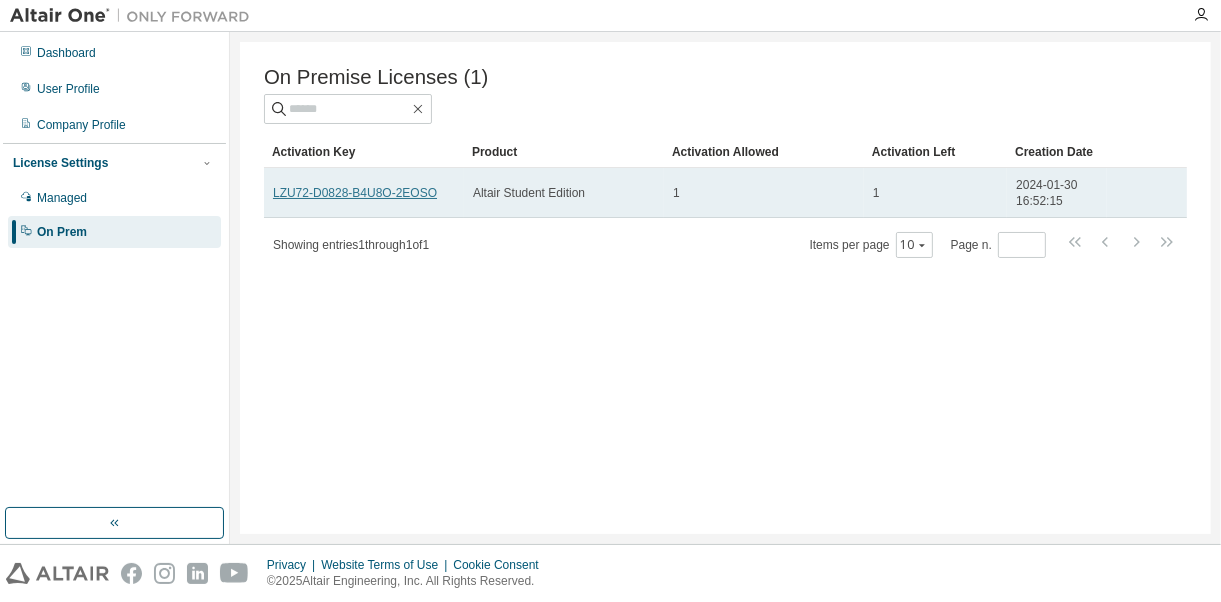click on "LZU72-D0828-B4U8O-2EOSO" at bounding box center [355, 193] 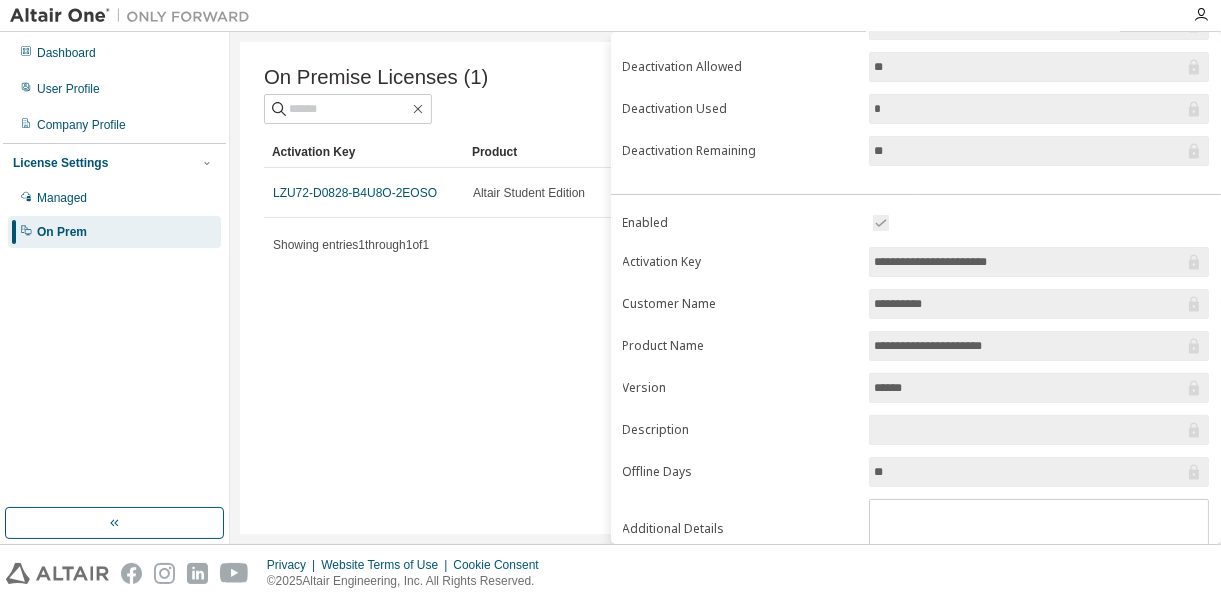 scroll, scrollTop: 300, scrollLeft: 0, axis: vertical 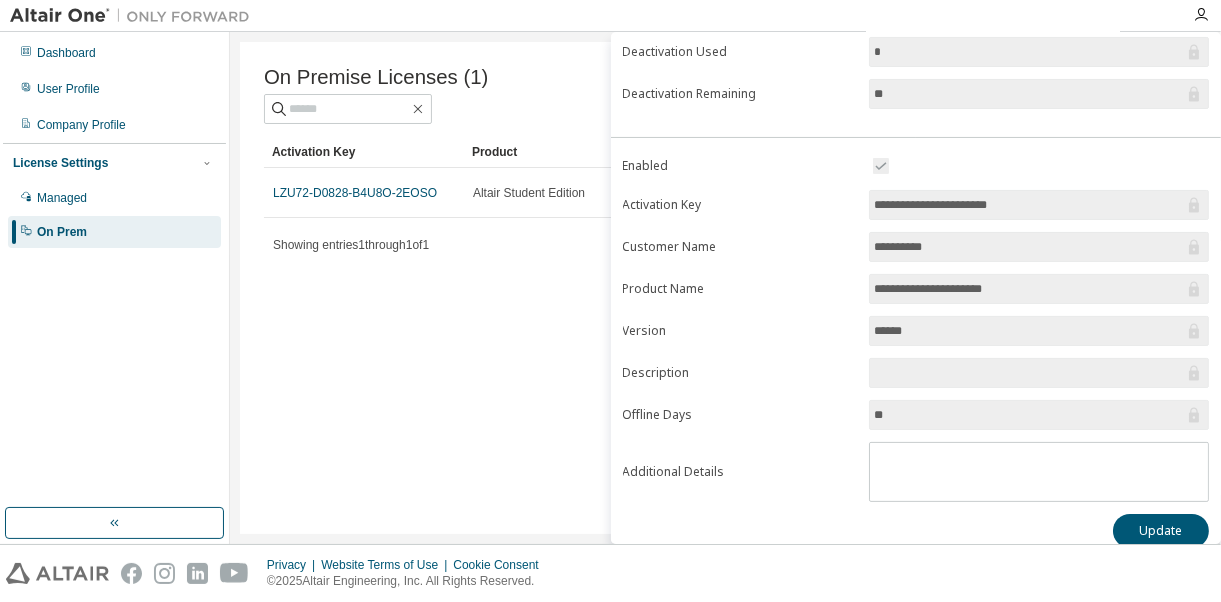 click on "******" at bounding box center (1029, 331) 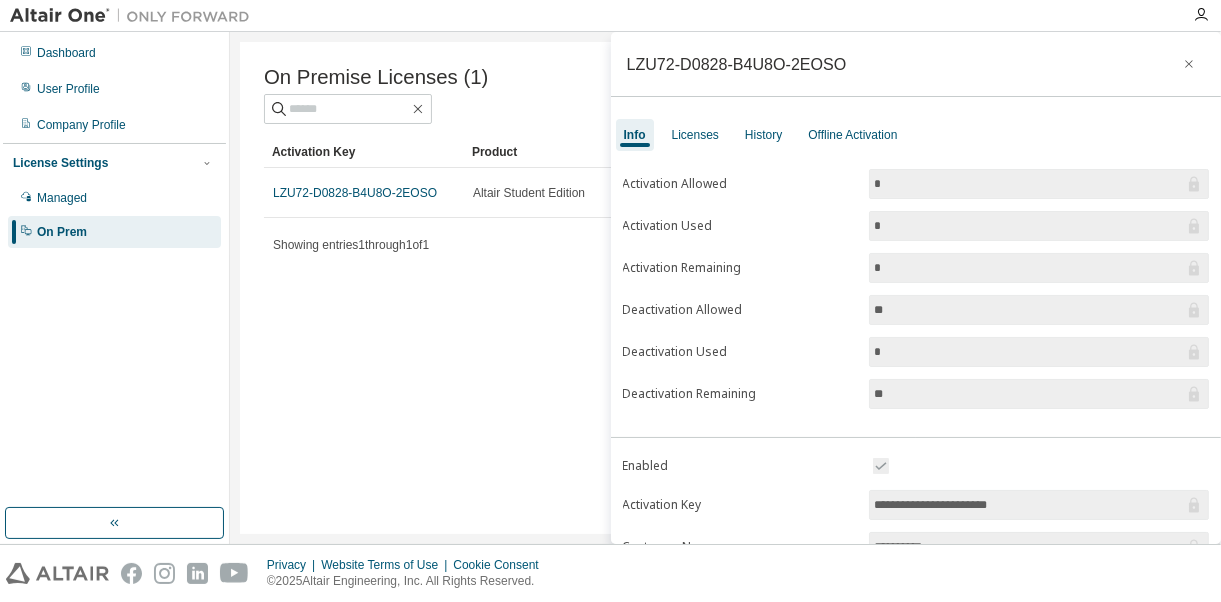 scroll, scrollTop: 0, scrollLeft: 0, axis: both 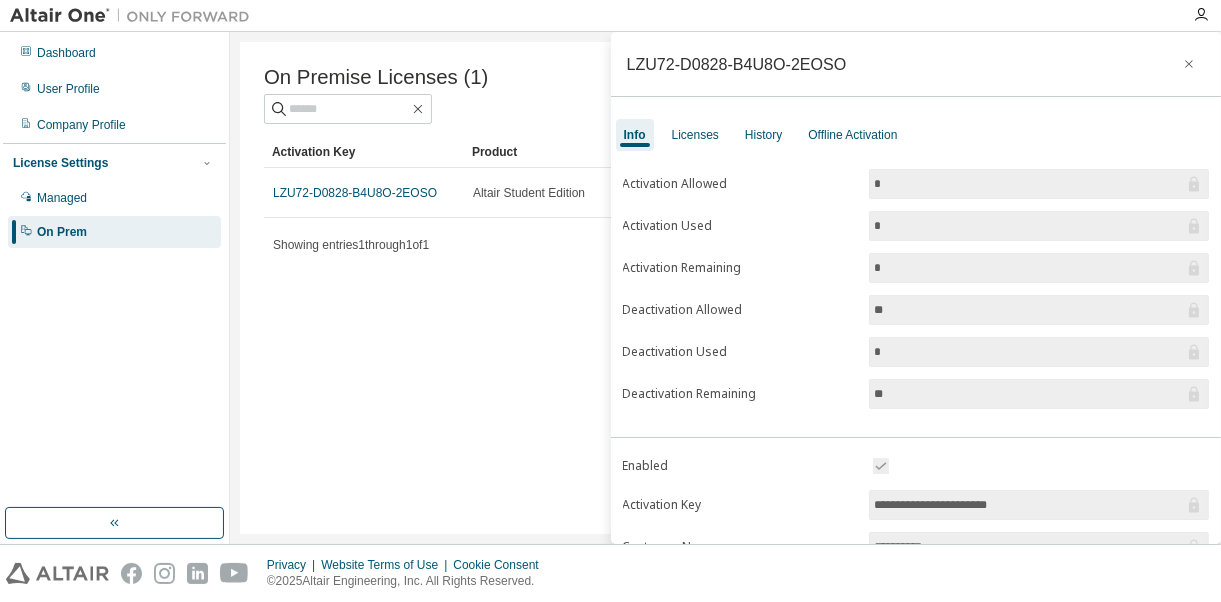 click on "*" at bounding box center [1029, 184] 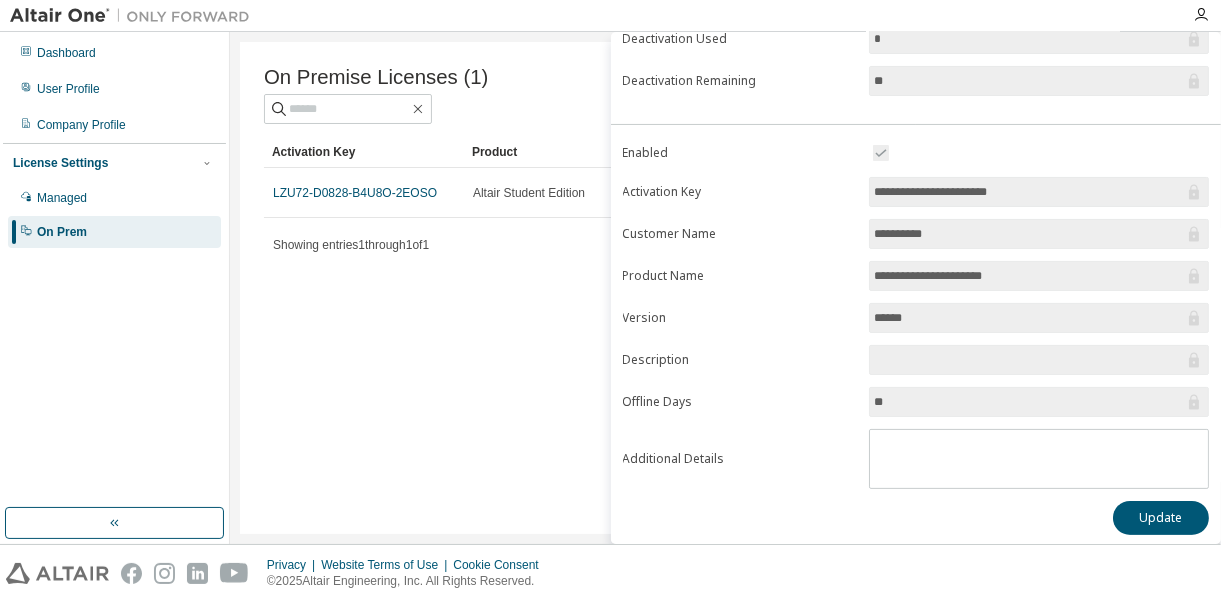 scroll, scrollTop: 315, scrollLeft: 0, axis: vertical 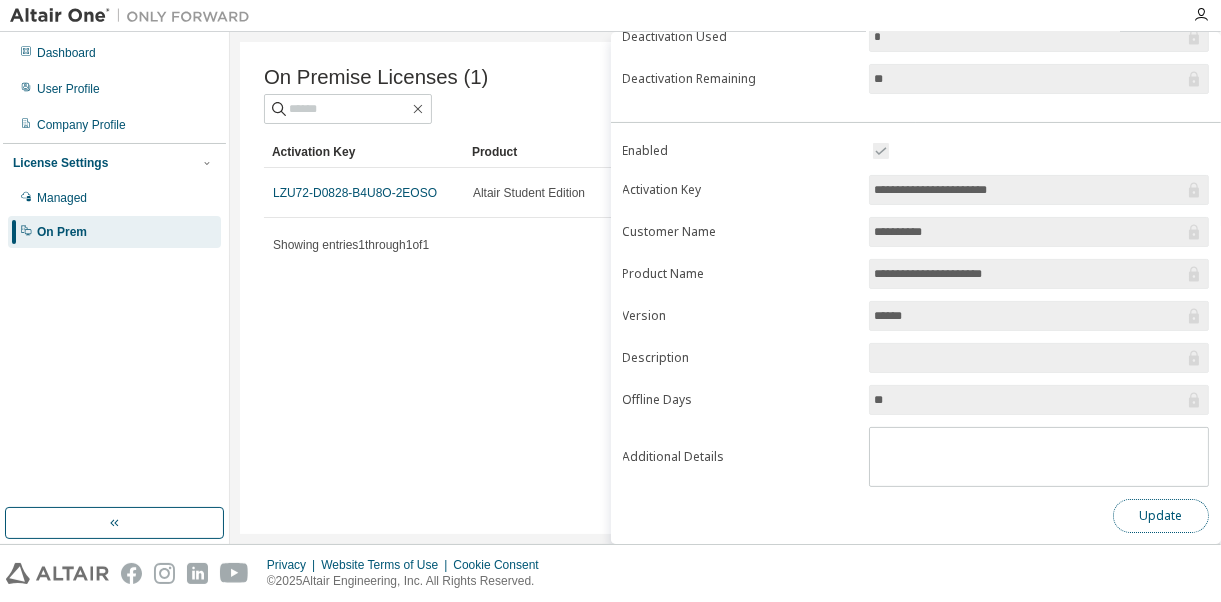 click on "Update" at bounding box center (1161, 516) 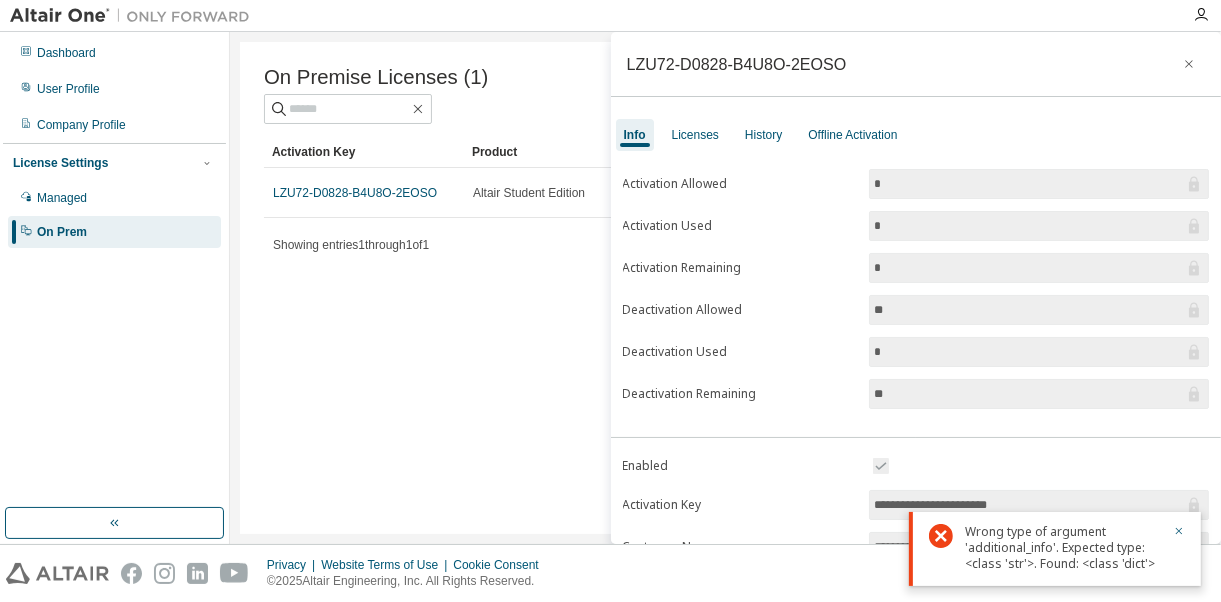 scroll, scrollTop: 0, scrollLeft: 0, axis: both 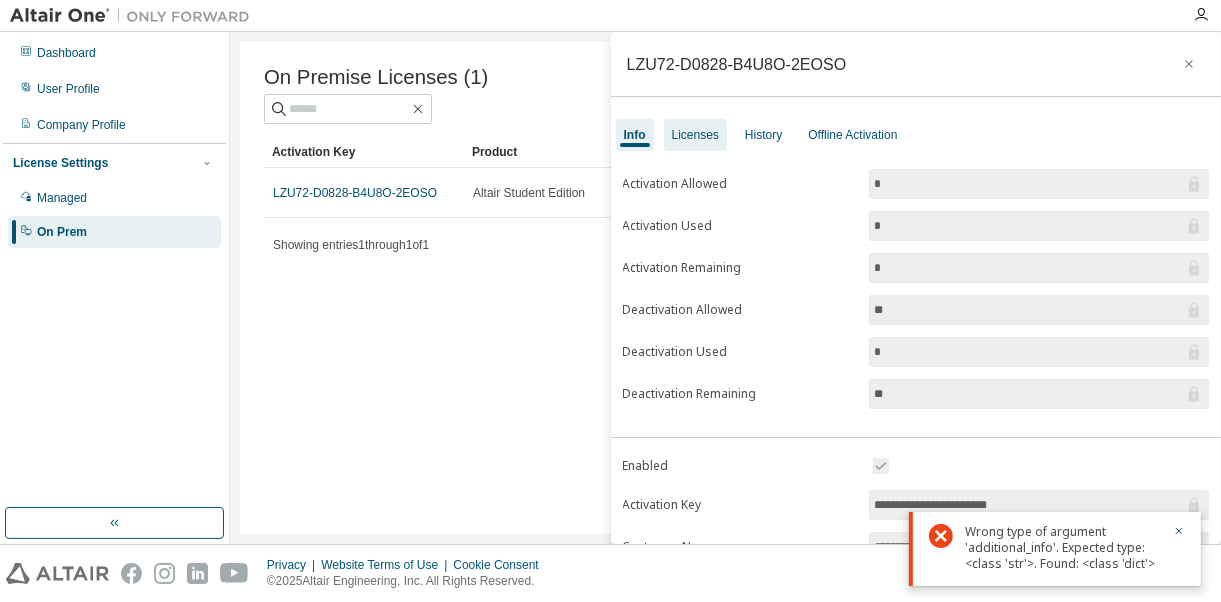 click on "Licenses" at bounding box center (695, 135) 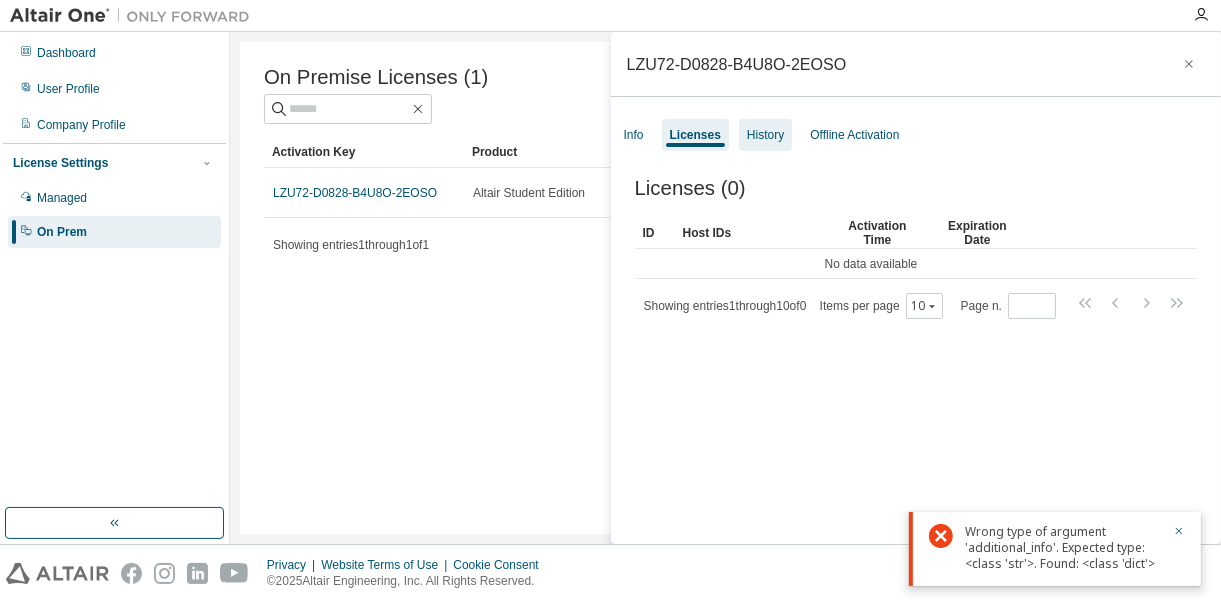 click on "History" at bounding box center [765, 135] 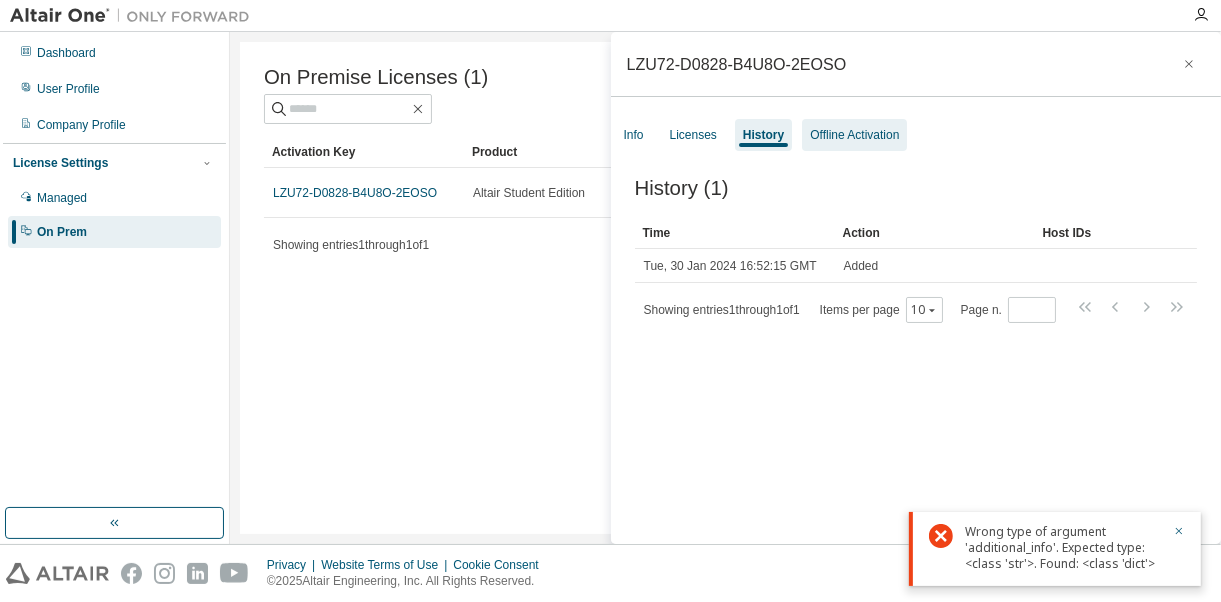 click on "Offline Activation" at bounding box center (854, 135) 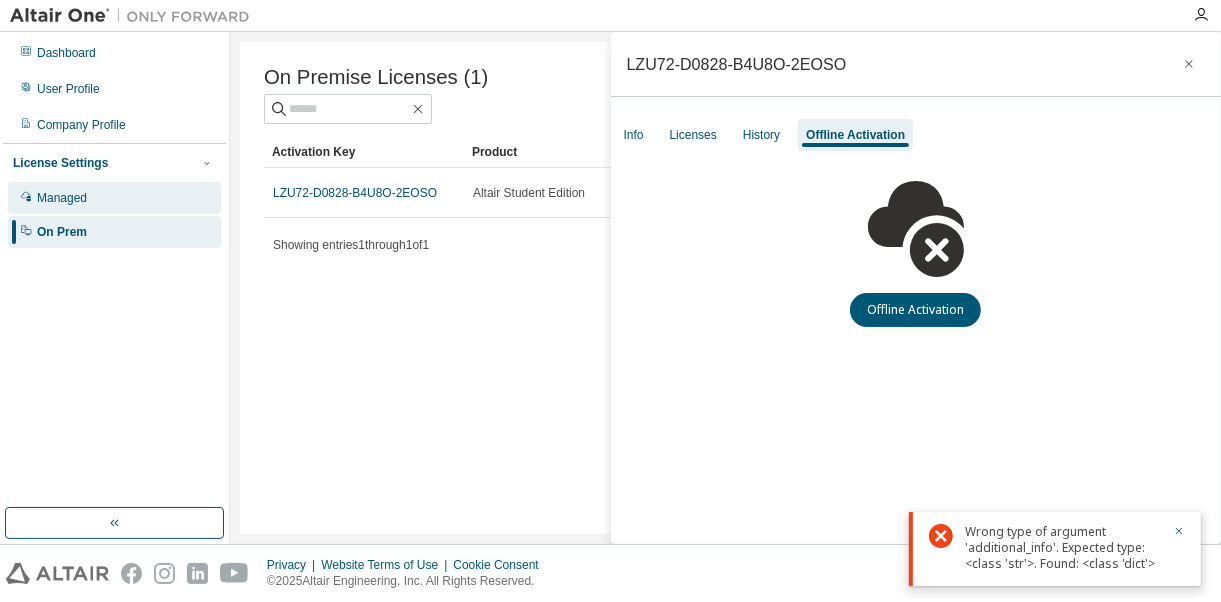 click on "Managed" at bounding box center (62, 198) 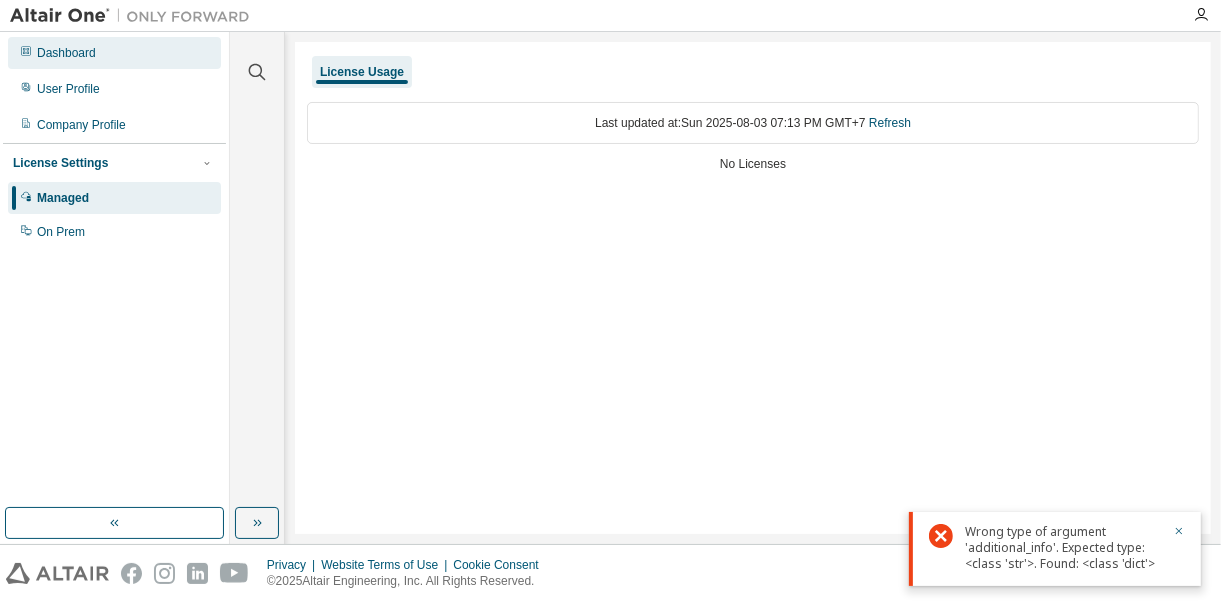 click on "Dashboard" at bounding box center (66, 53) 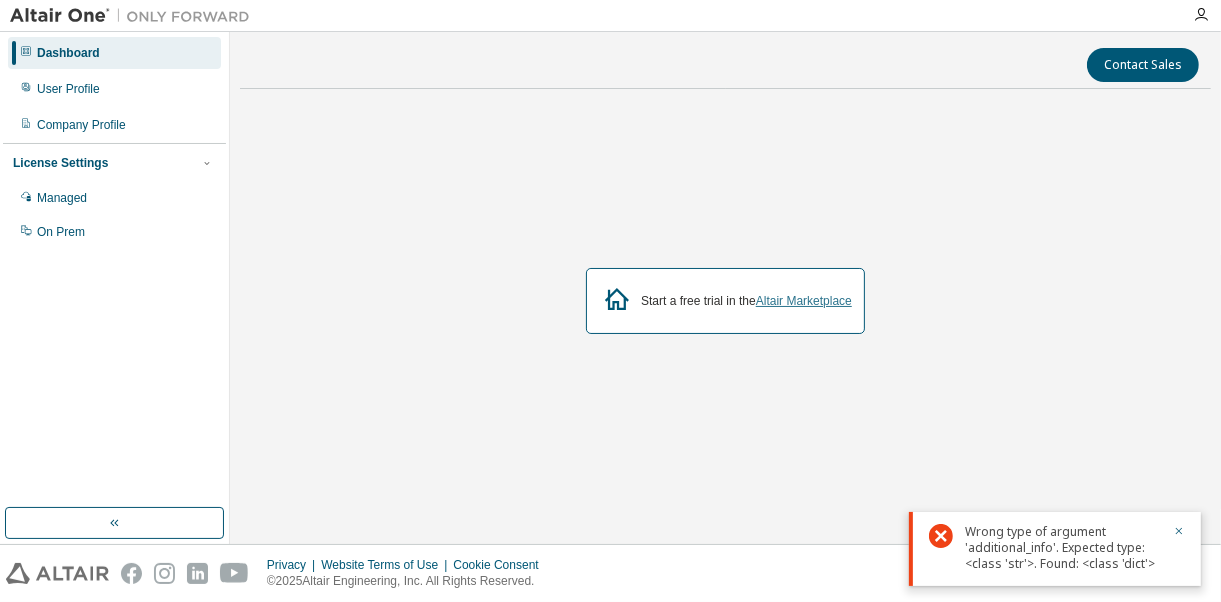 click on "Altair Marketplace" at bounding box center [804, 301] 